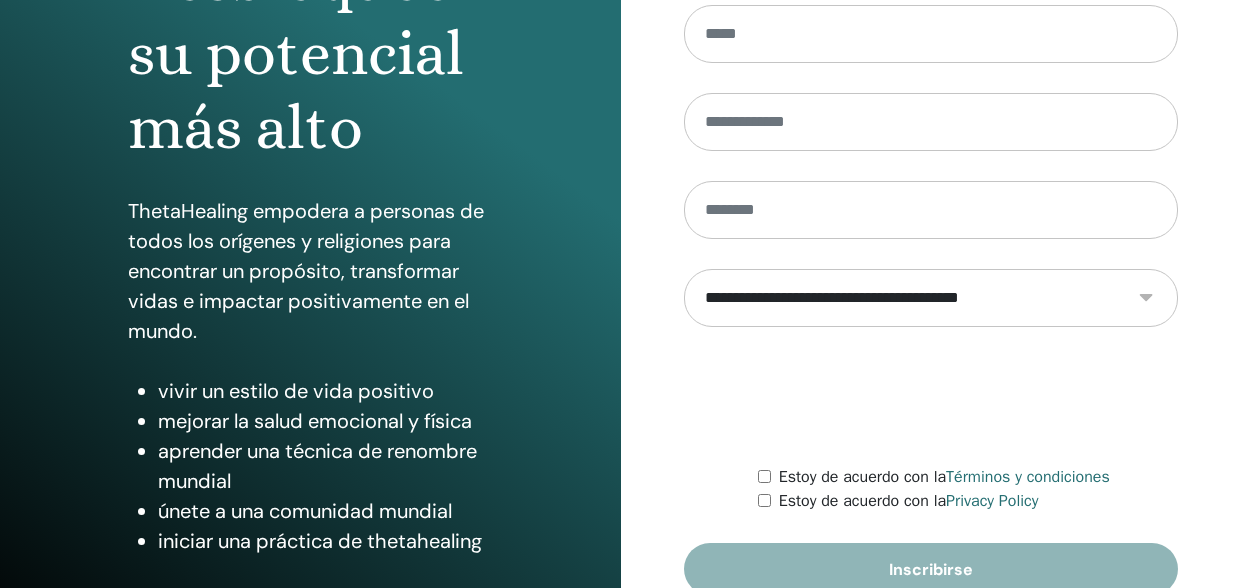scroll, scrollTop: 372, scrollLeft: 0, axis: vertical 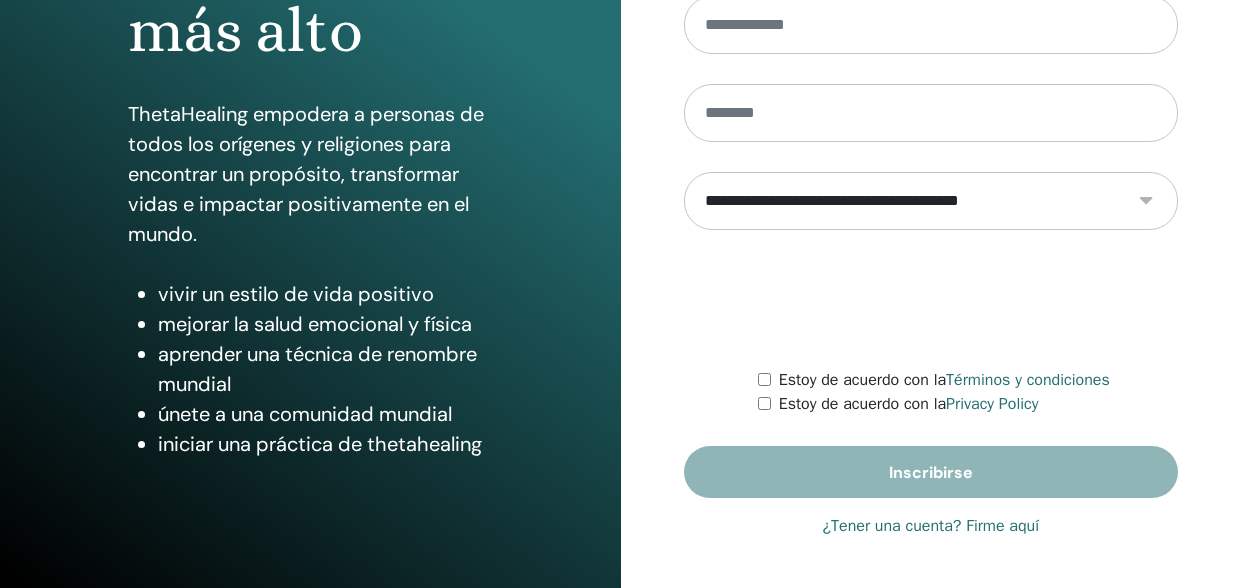 click on "¿Tener una cuenta? Firme aquí" at bounding box center [930, 526] 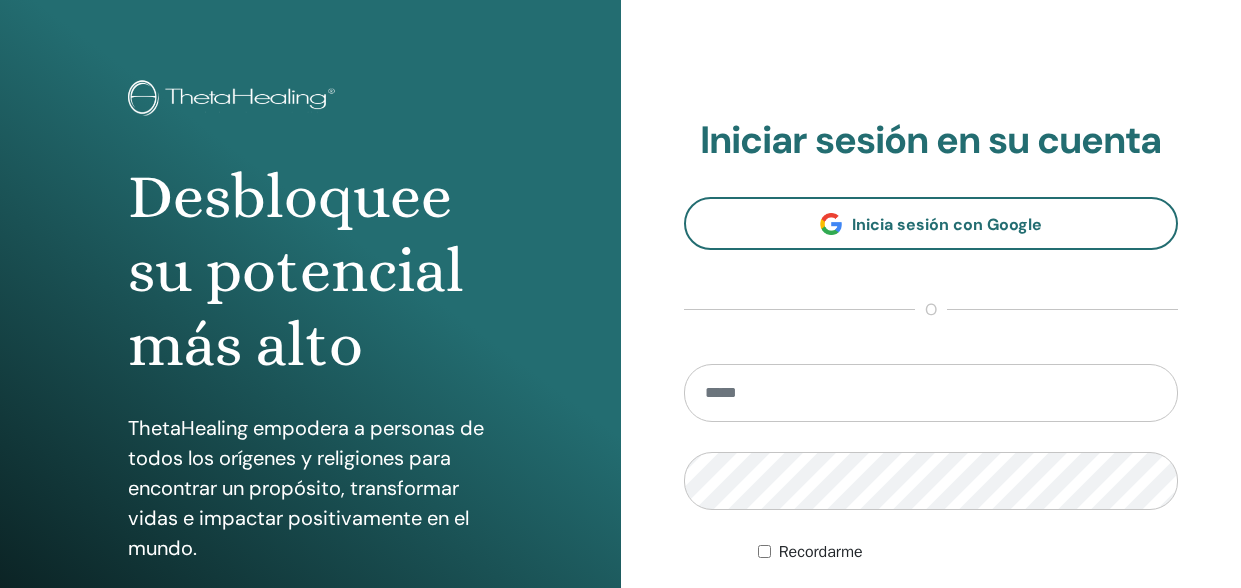 scroll, scrollTop: 0, scrollLeft: 0, axis: both 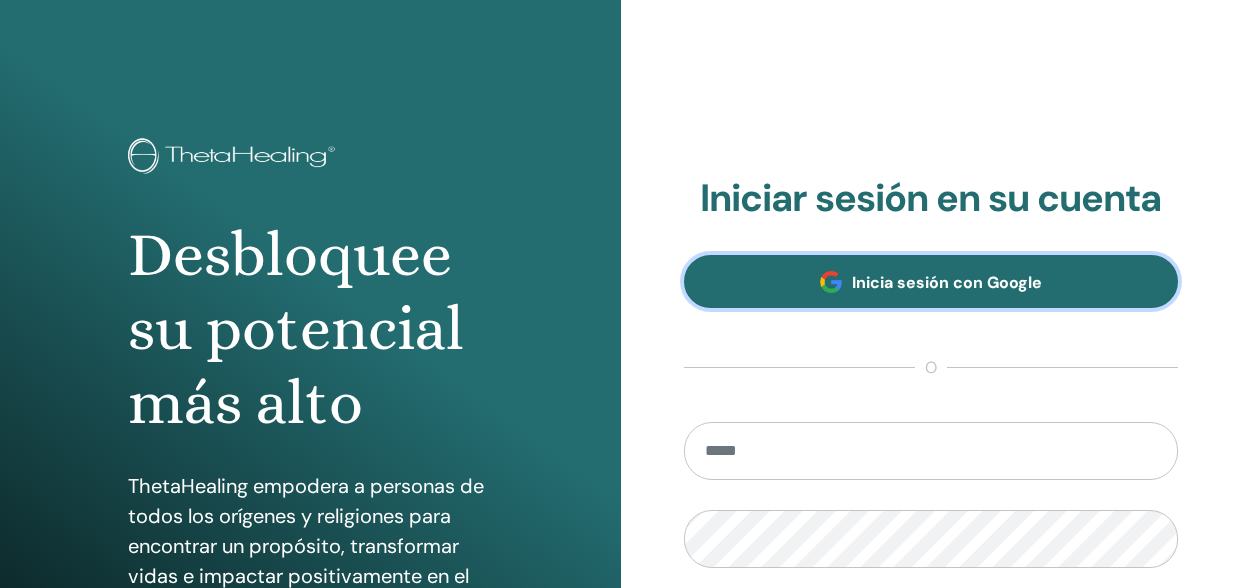 click on "Inicia sesión con Google" at bounding box center (947, 282) 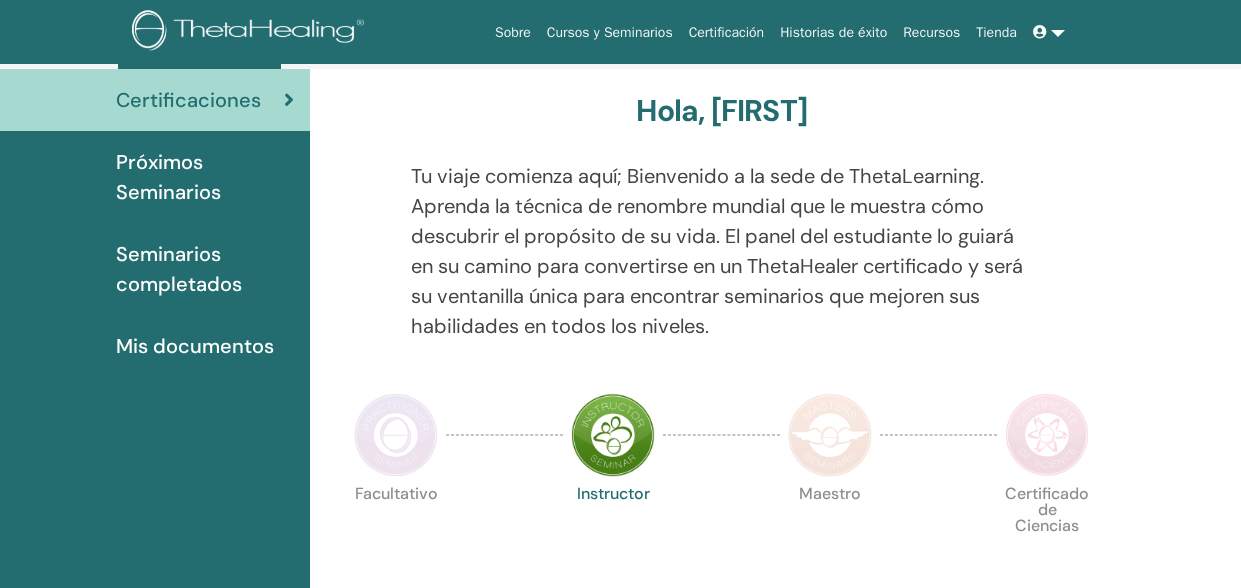 scroll, scrollTop: 28, scrollLeft: 0, axis: vertical 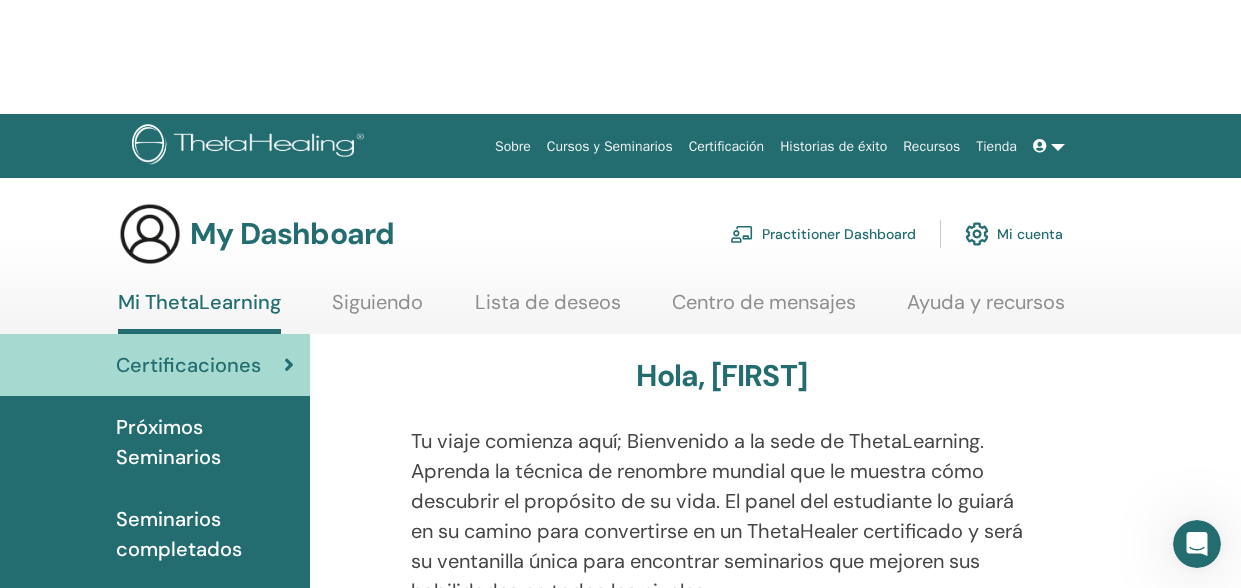 click on "Certificaciones
Próximos Seminarios
Seminarios completados
Mis documentos" at bounding box center (155, 488) 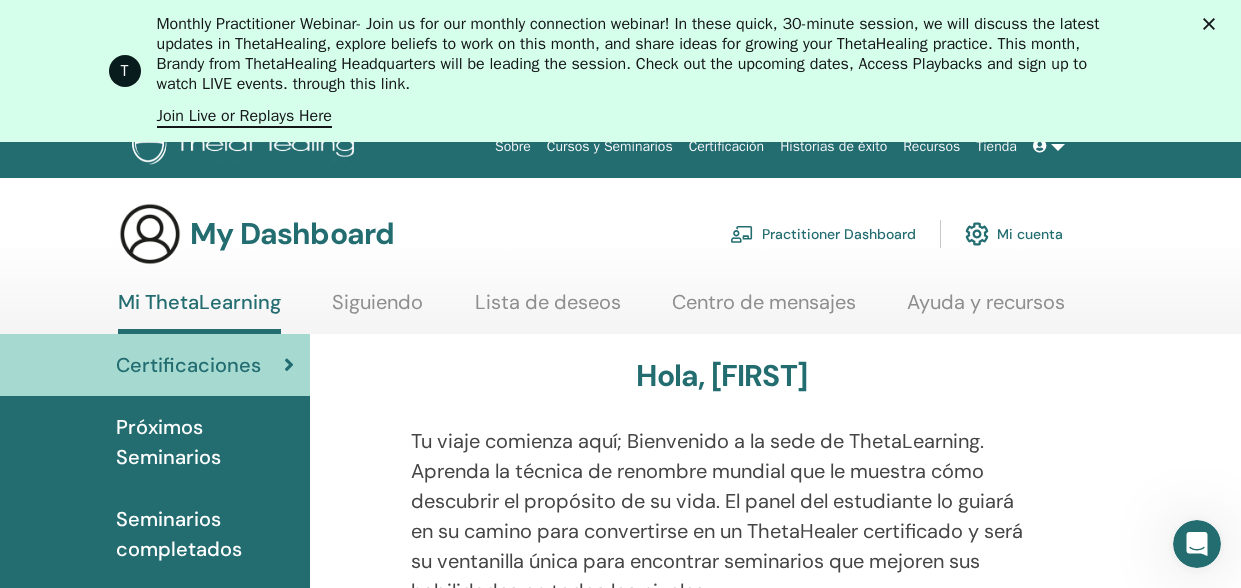 scroll, scrollTop: 0, scrollLeft: 0, axis: both 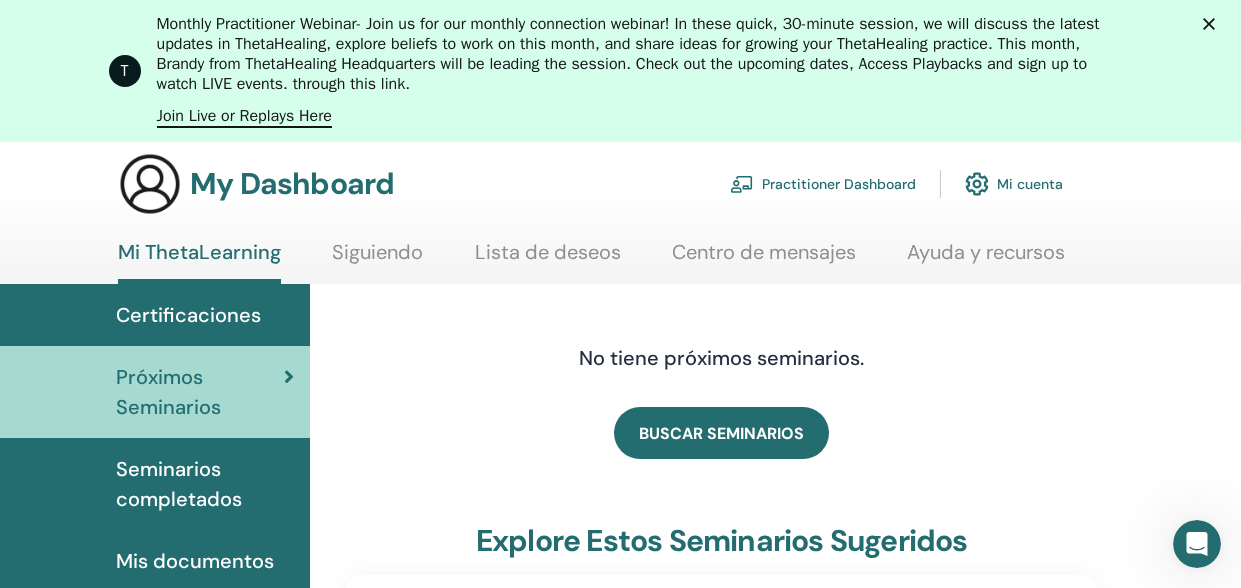 click on "Mi cuenta" at bounding box center [1014, 184] 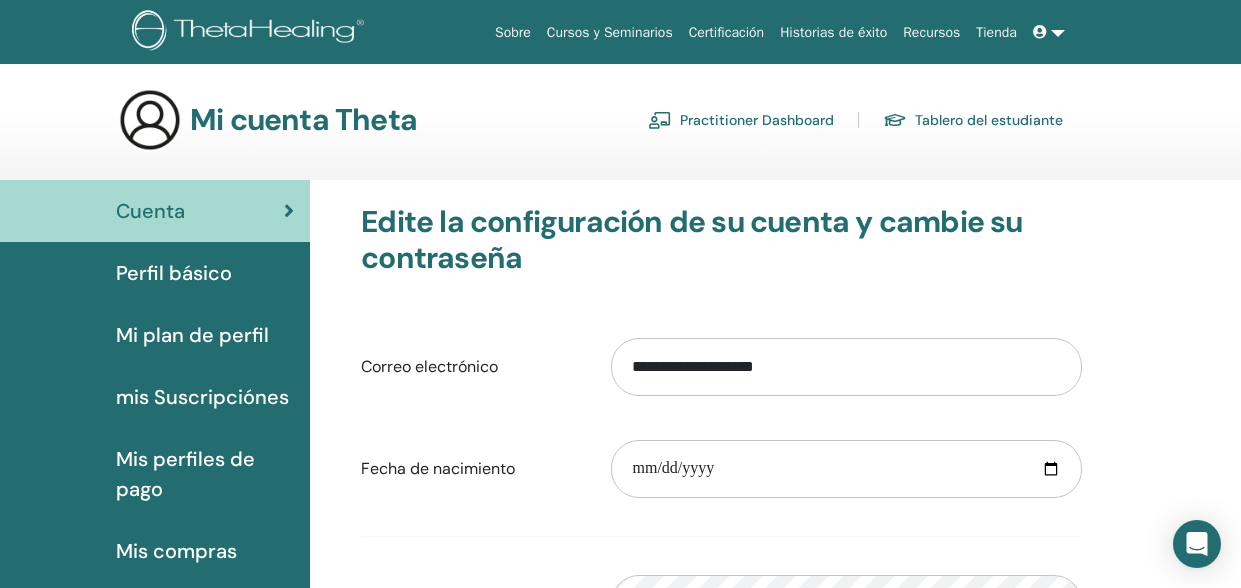 scroll, scrollTop: 0, scrollLeft: 0, axis: both 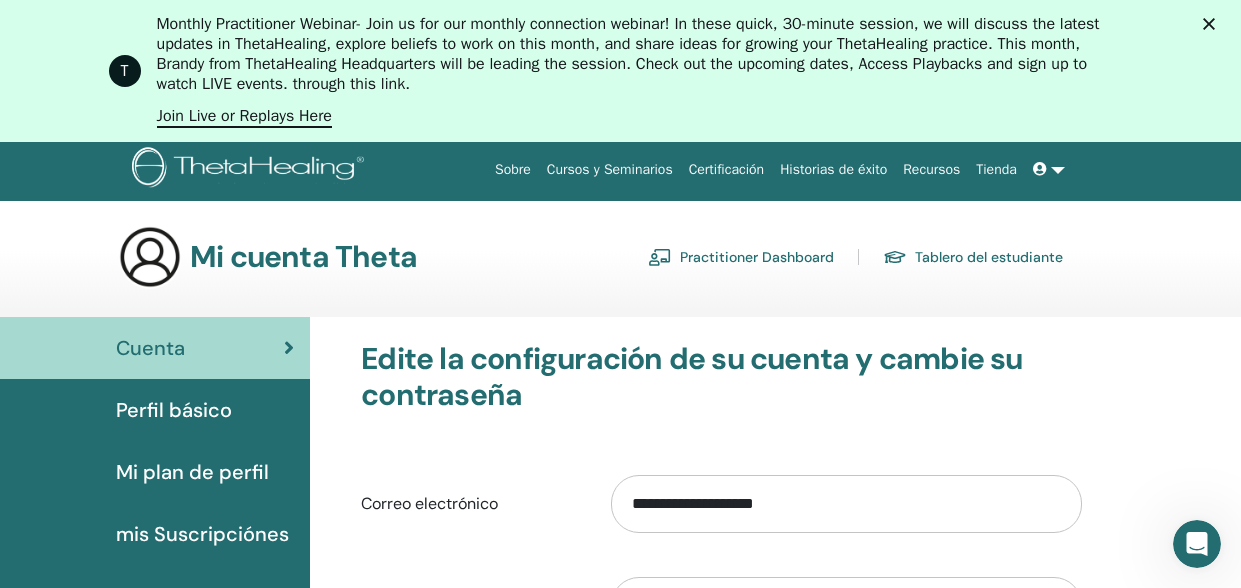 click at bounding box center (289, 348) 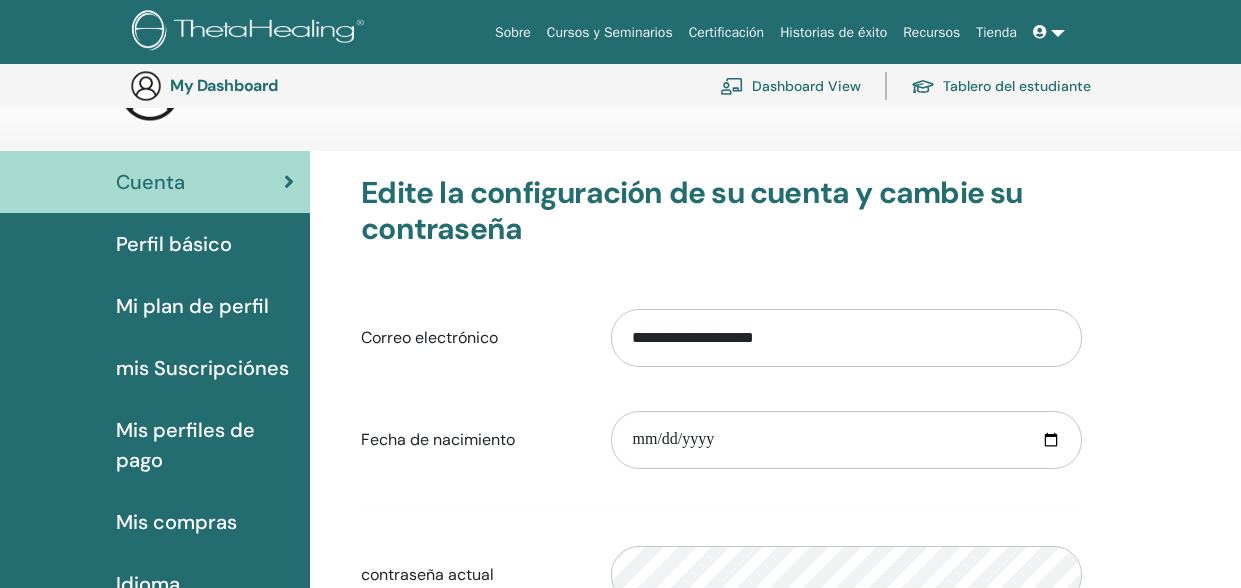 scroll, scrollTop: 243, scrollLeft: 0, axis: vertical 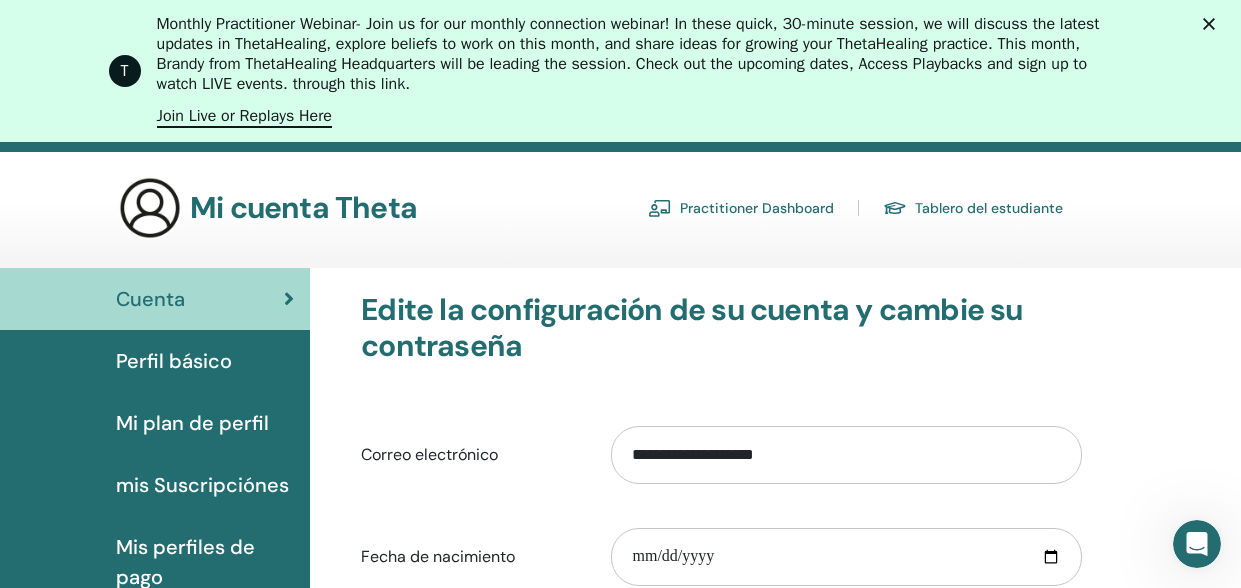 click on "Perfil básico" at bounding box center [174, 361] 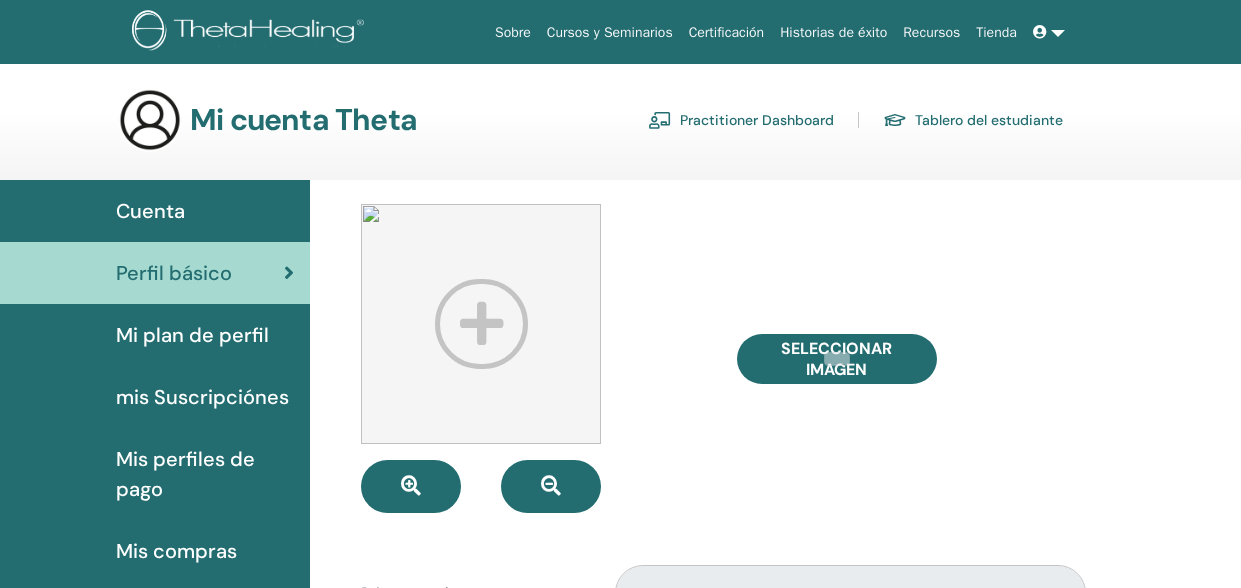 scroll, scrollTop: 0, scrollLeft: 0, axis: both 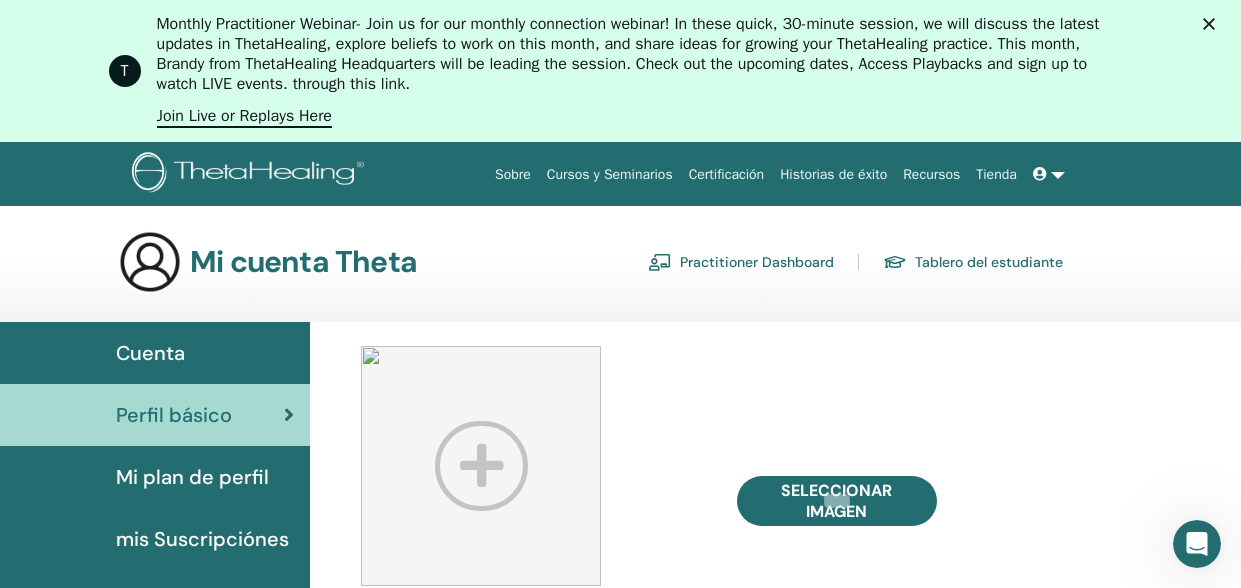 click on "Practitioner Dashboard" at bounding box center [741, 262] 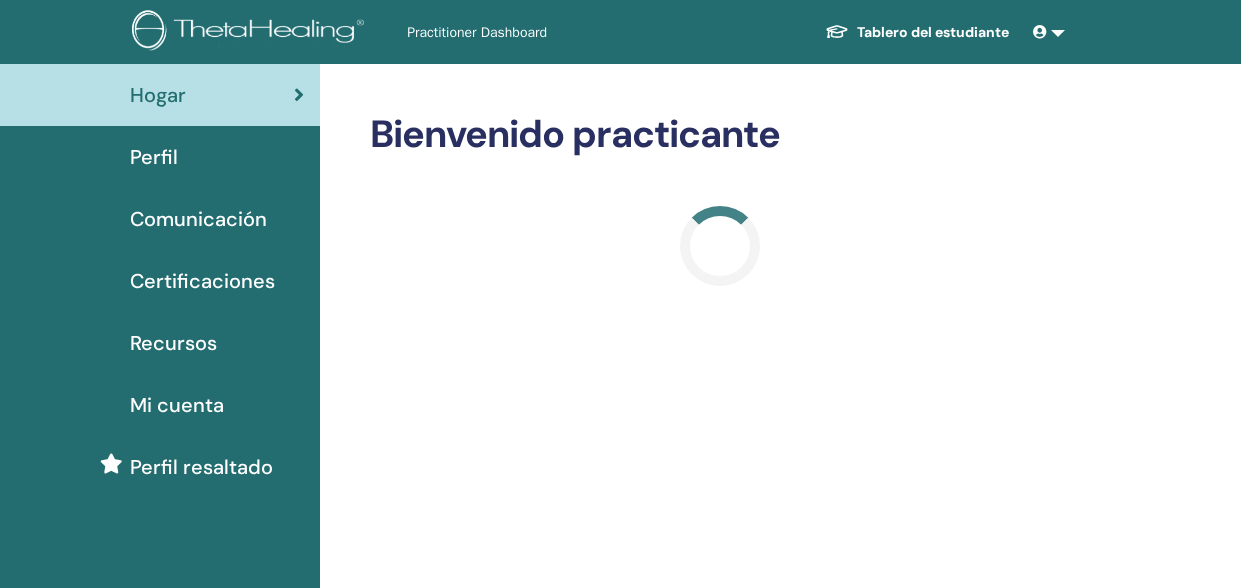scroll, scrollTop: 0, scrollLeft: 0, axis: both 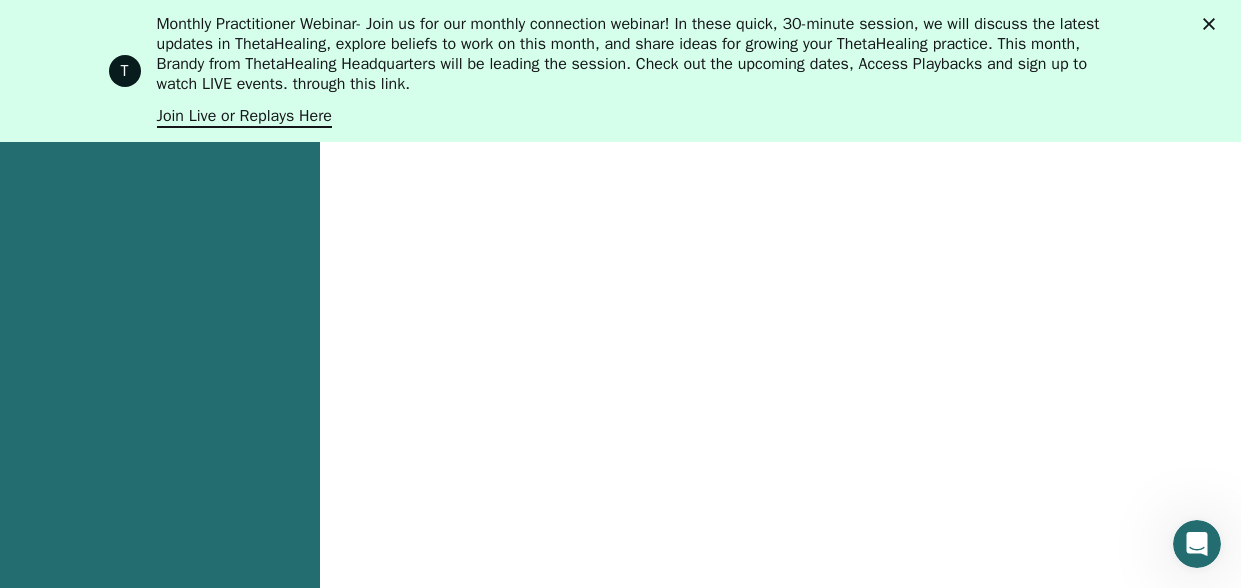 click on "T Monthly Practitioner Webinar  - Join us for our monthly connection webinar! In these quick, 30-minute session, we will discuss the latest updates in ThetaHealing, explore beliefs to work on this month, and share ideas for growing your ThetaHealing practice. This month, Brandy from ThetaHealing Headquarters will be leading the session. Check out the upcoming dates, Access Playbacks and sign up to watch LIVE events. through this link. Join Live or Replays Here" at bounding box center (620, 71) 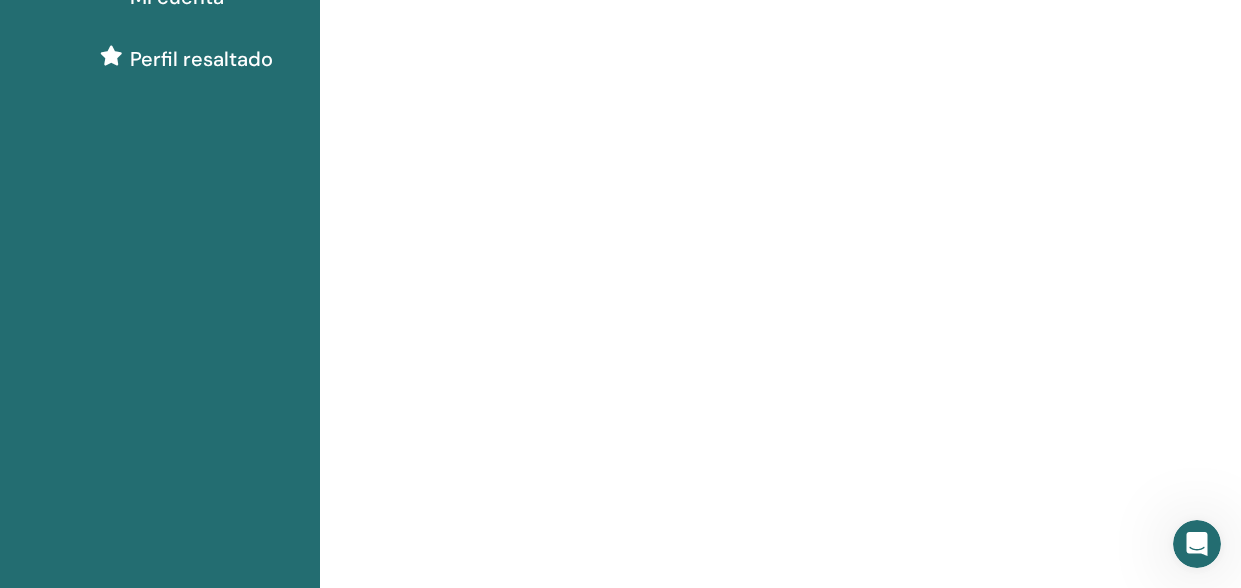 scroll, scrollTop: 0, scrollLeft: 0, axis: both 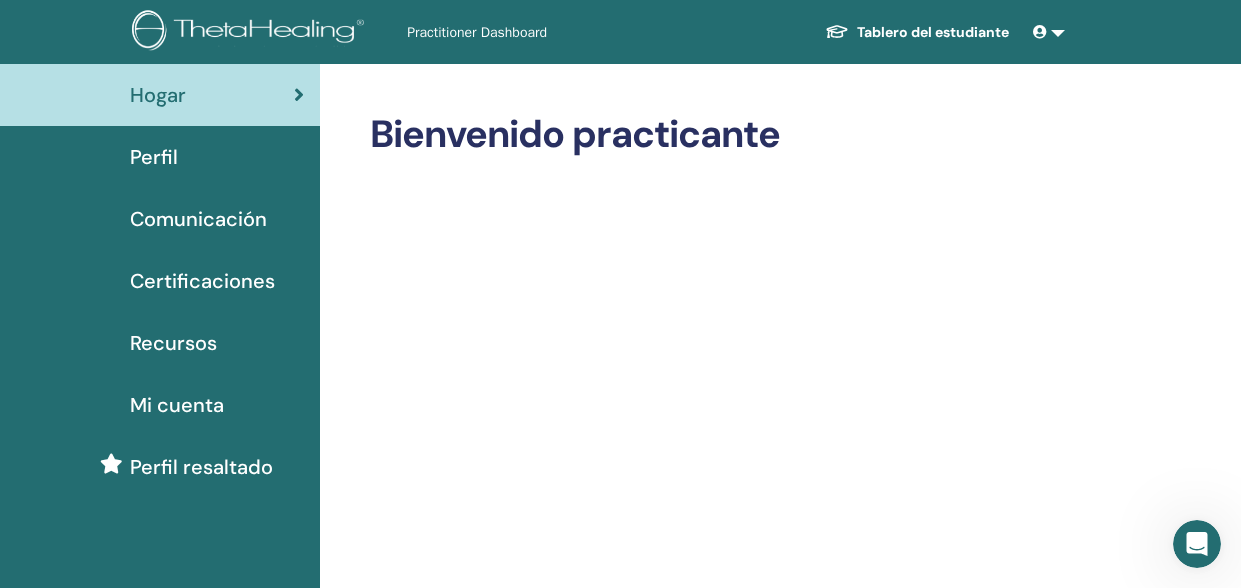 click at bounding box center (251, 32) 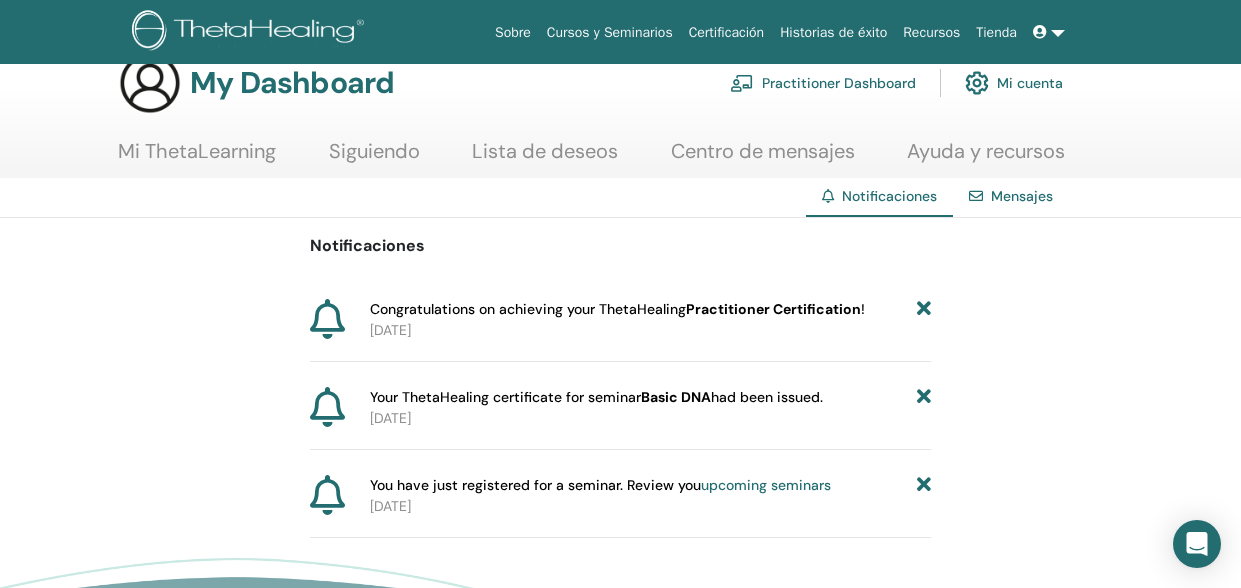scroll, scrollTop: 38, scrollLeft: 0, axis: vertical 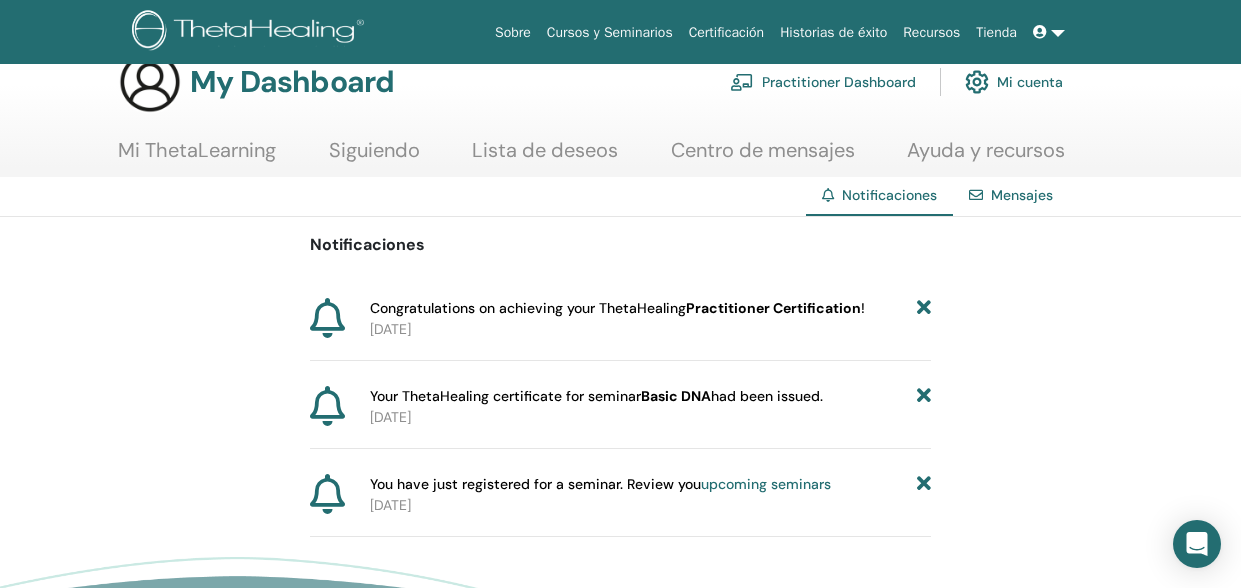 click on "Historias de éxito" at bounding box center (833, 32) 